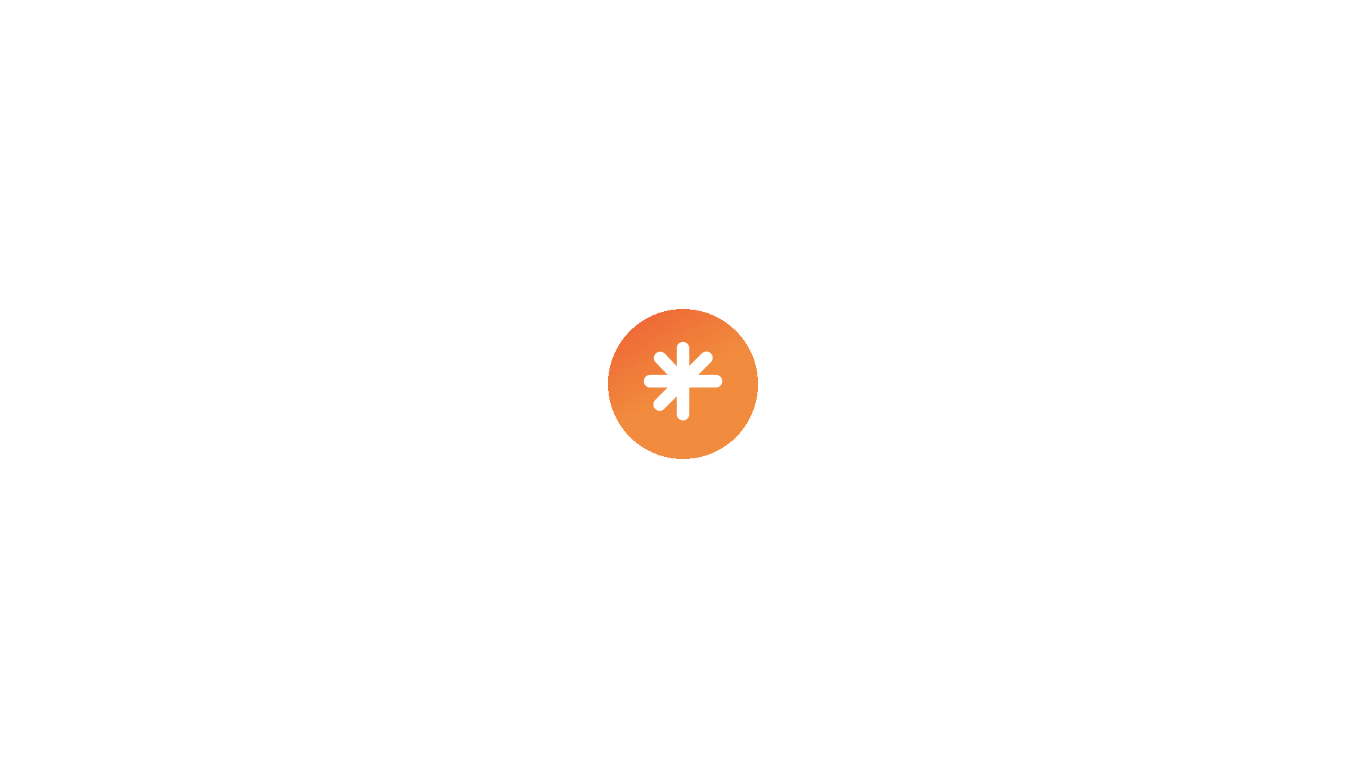scroll, scrollTop: 0, scrollLeft: 0, axis: both 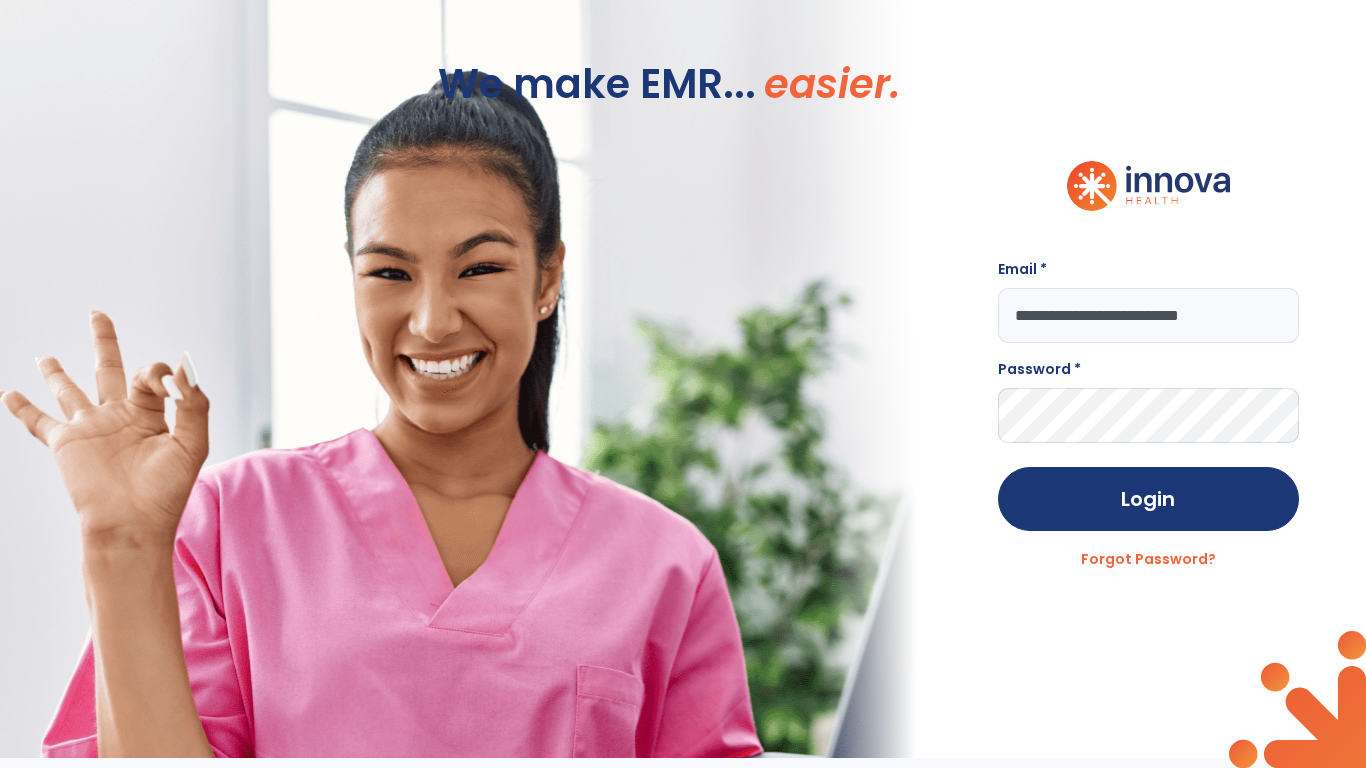 type on "**********" 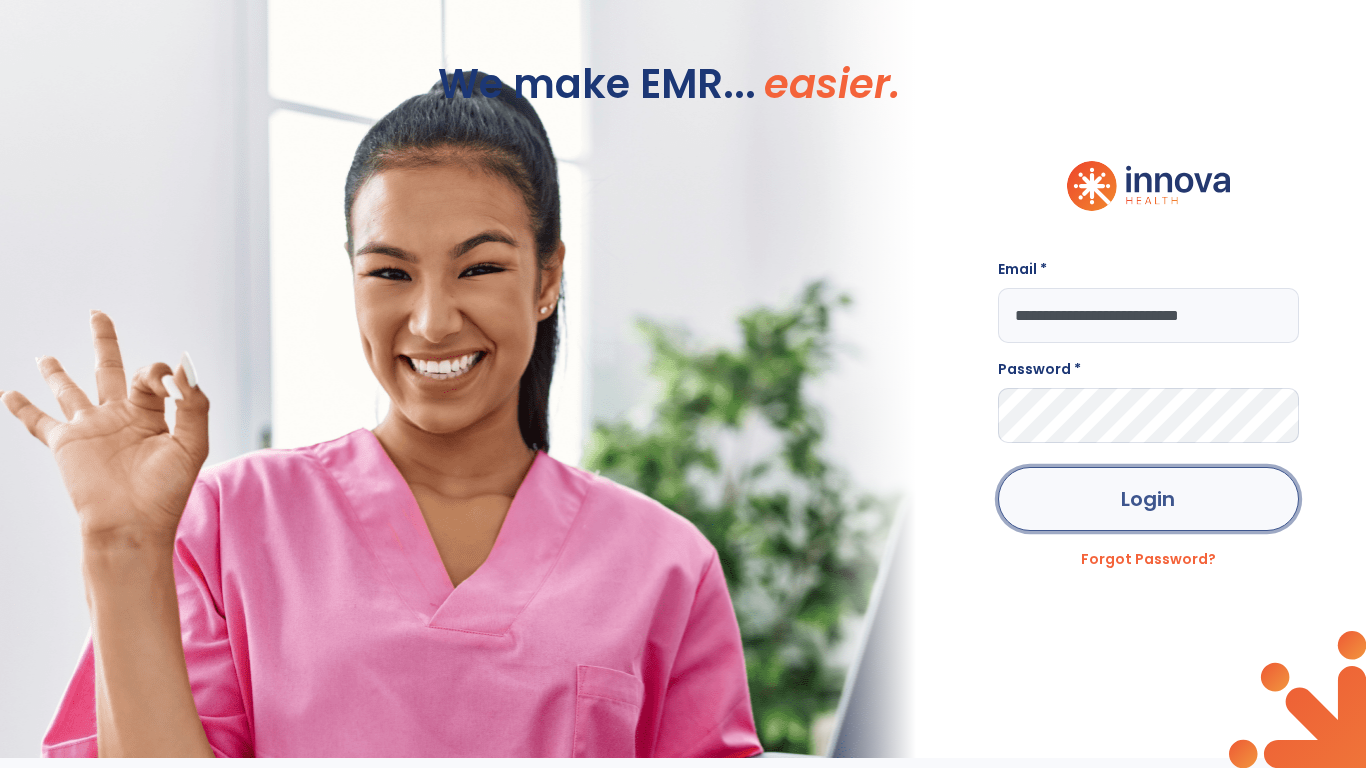 click on "Login" 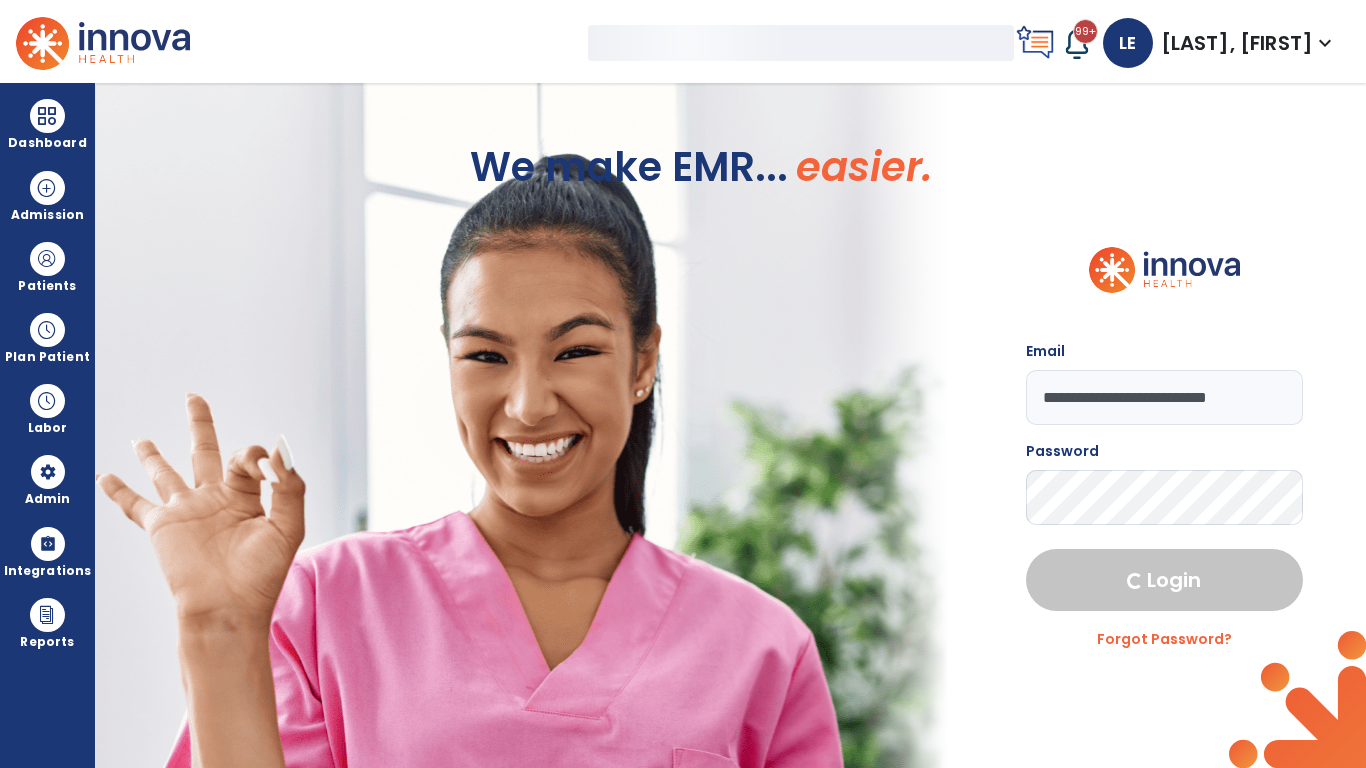 select on "***" 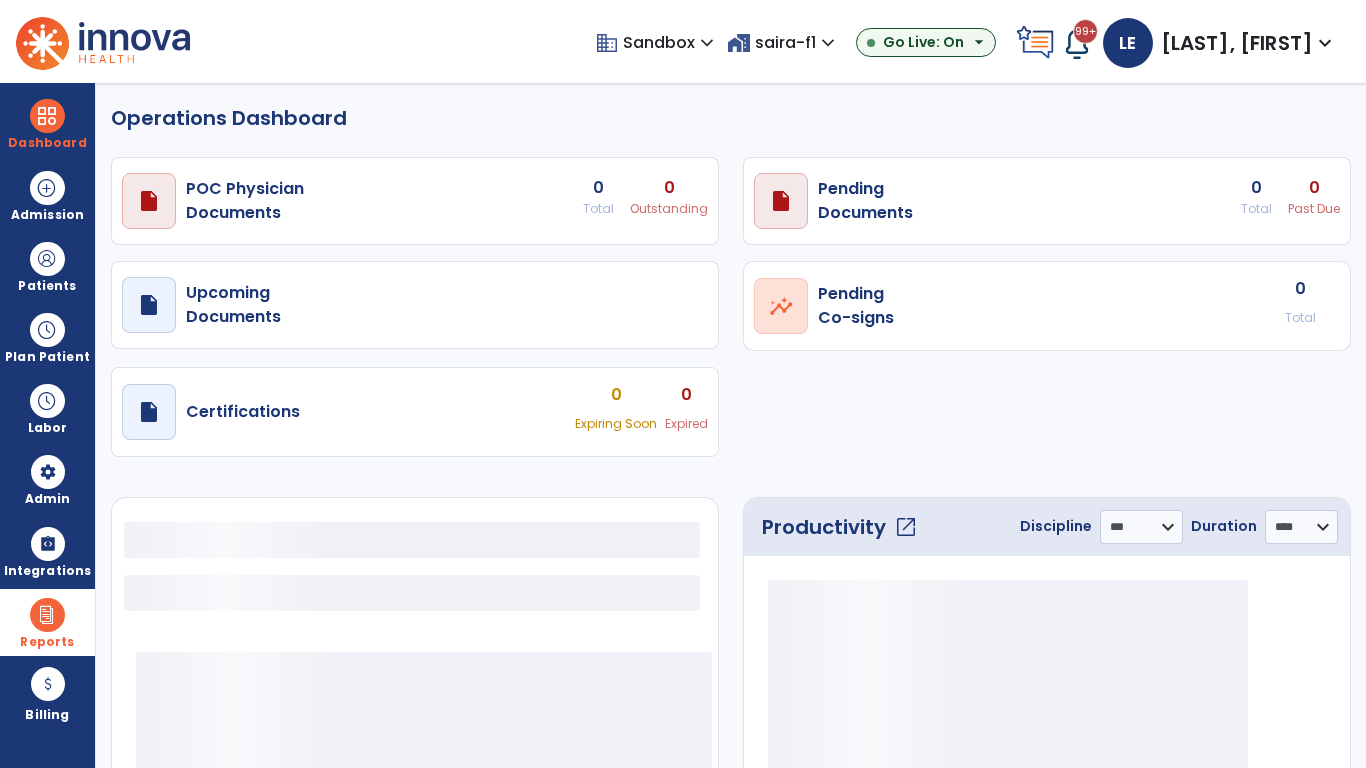 click at bounding box center (47, 615) 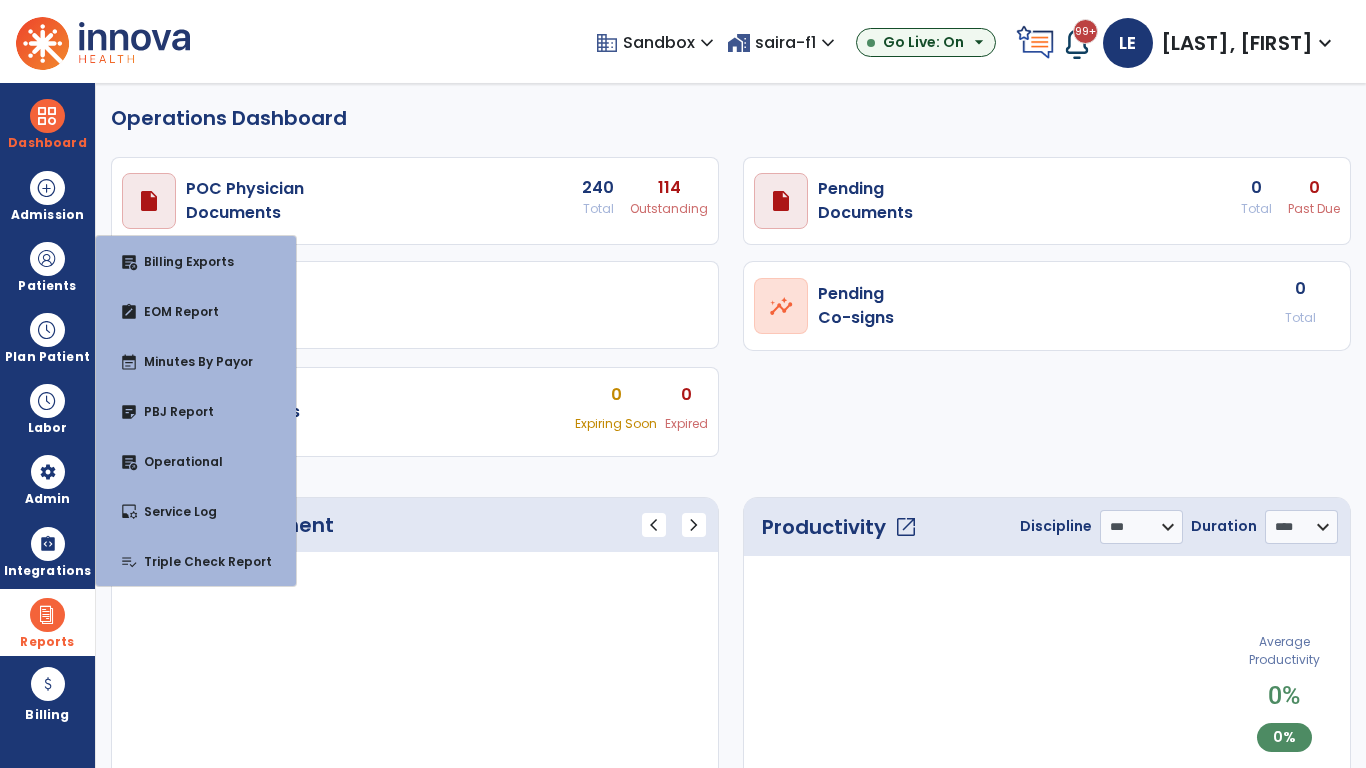 select on "***" 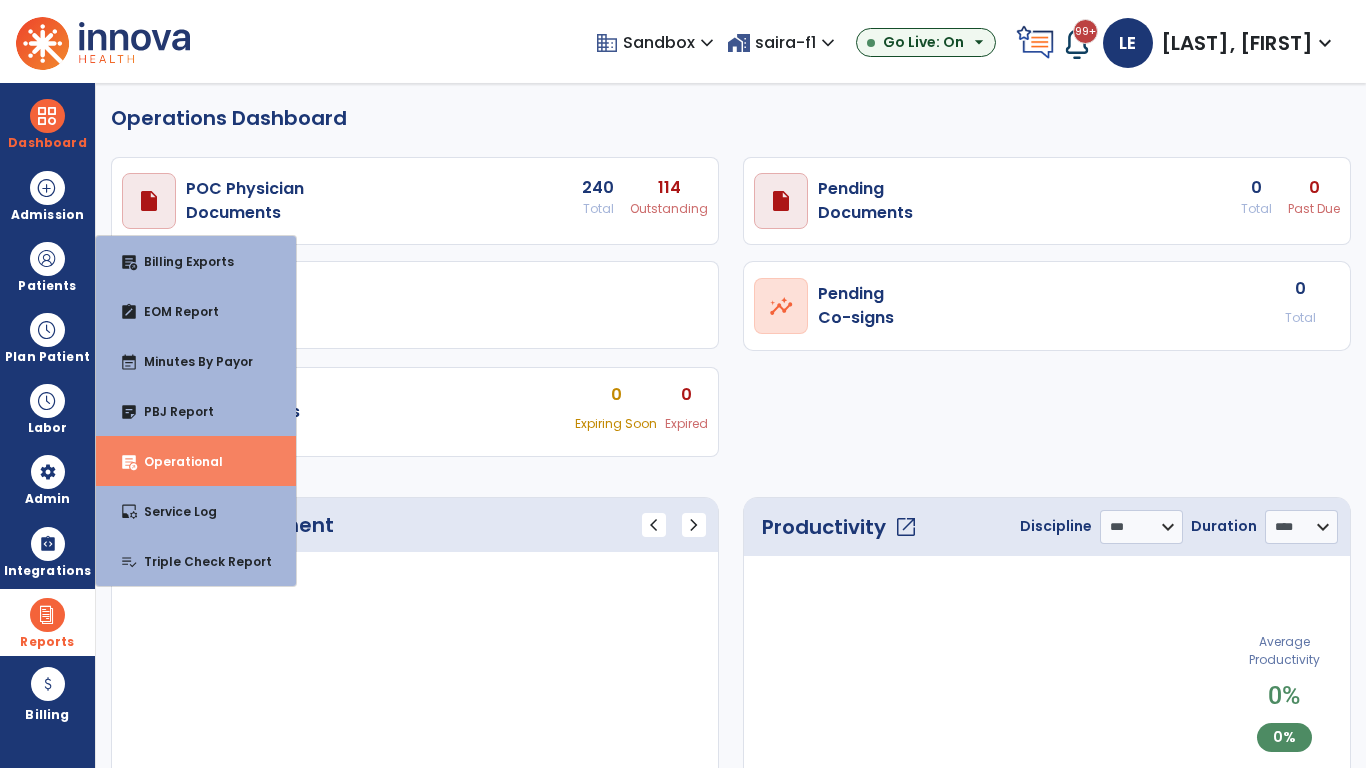click on "Operational" at bounding box center [175, 461] 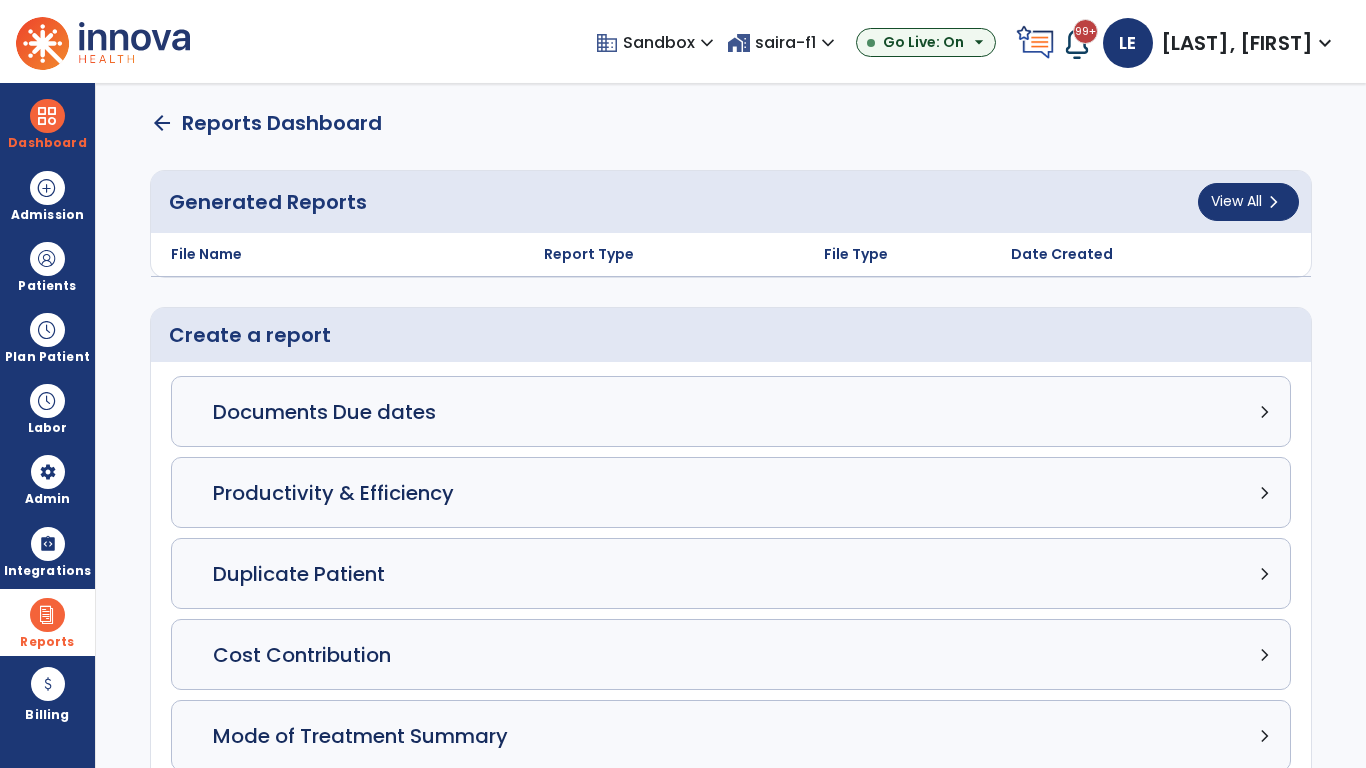 click on "Census Detail chevron_right" 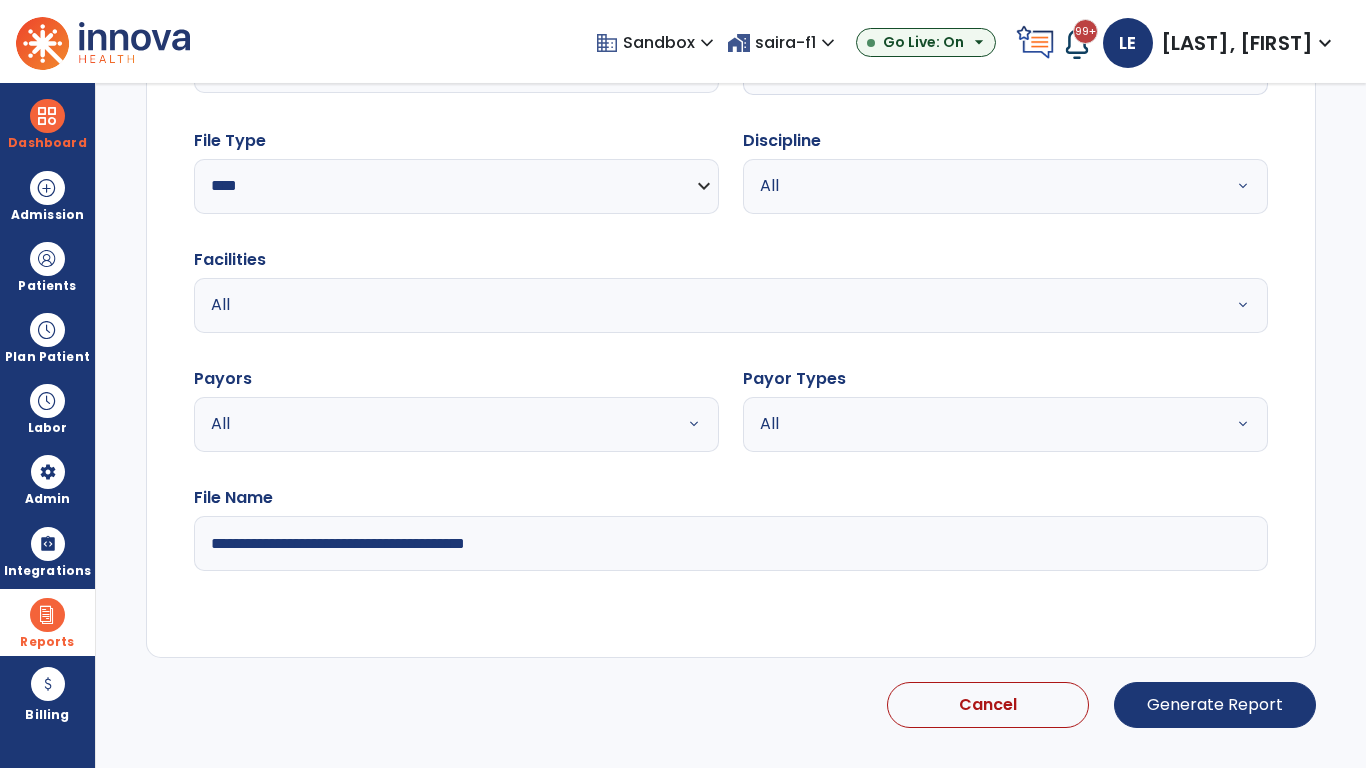 select on "*****" 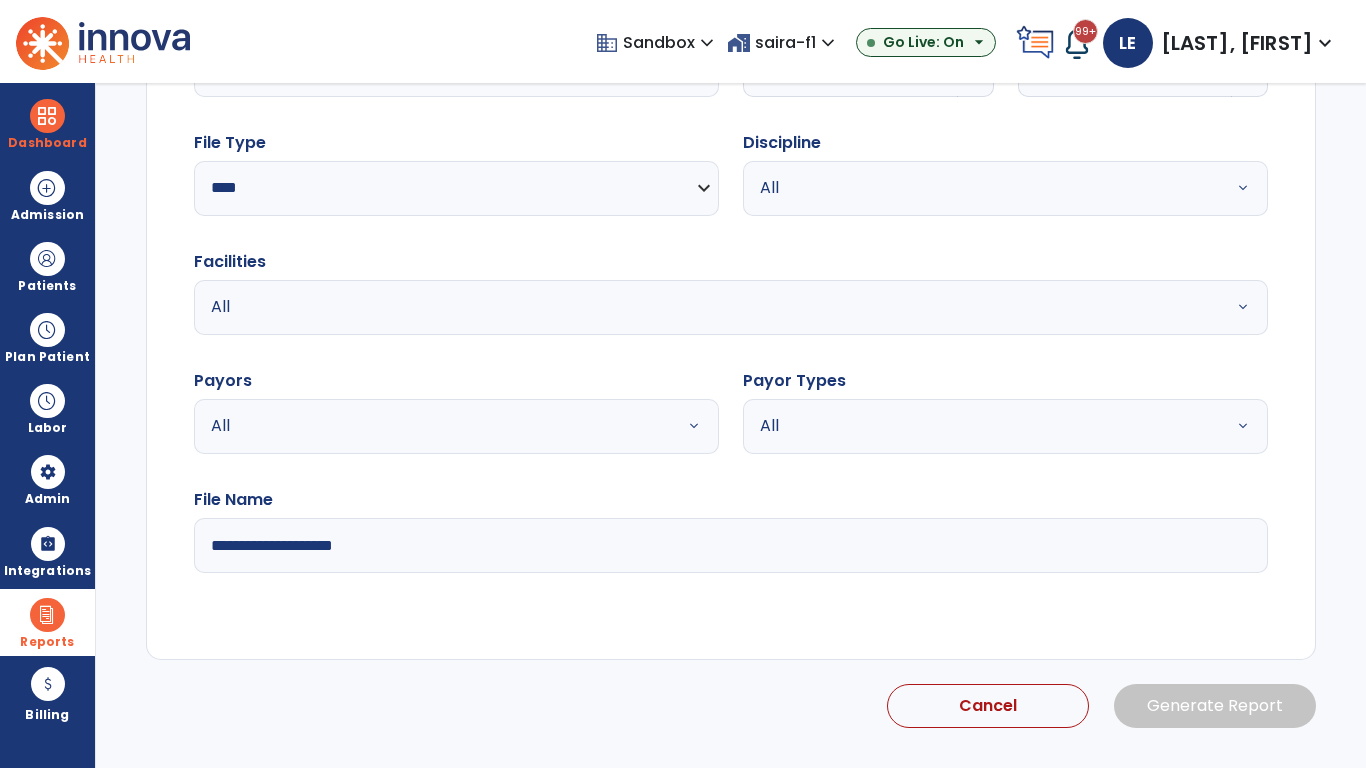 click 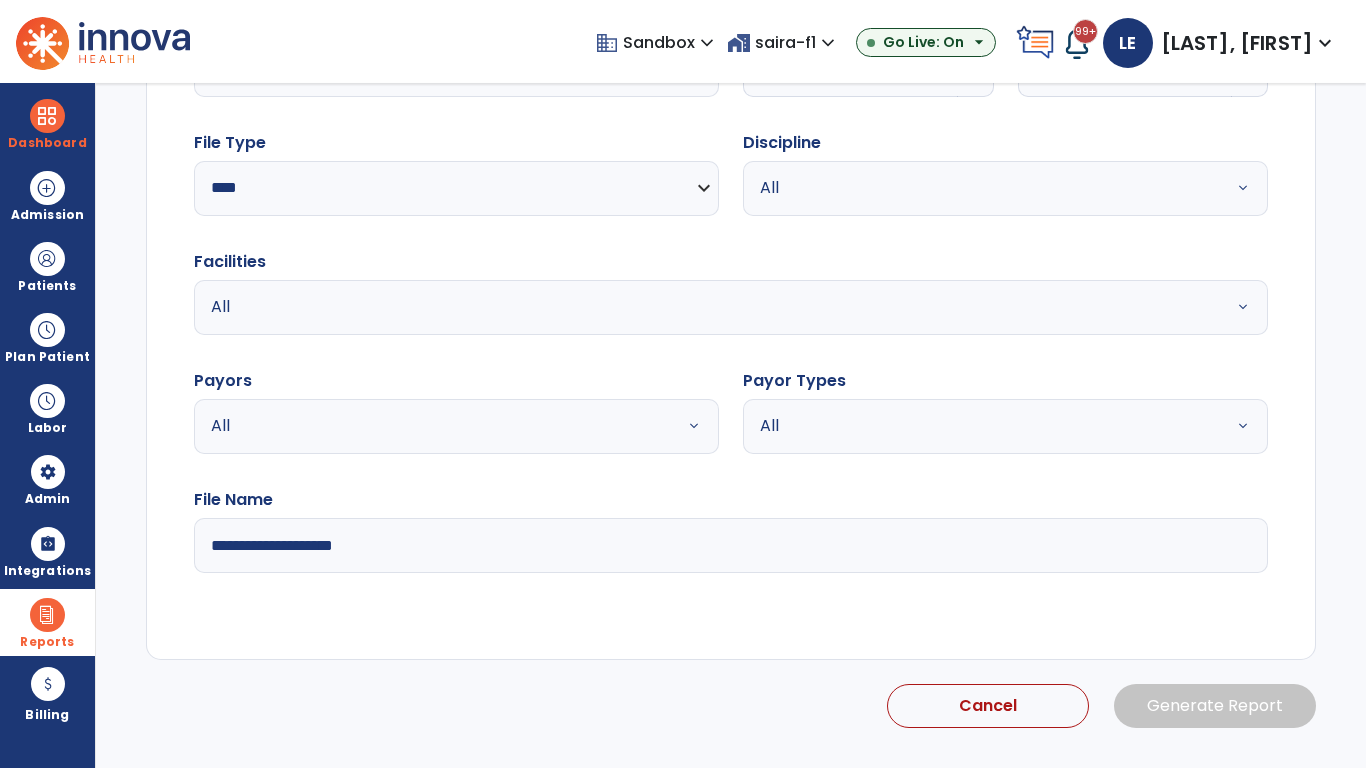 select on "*" 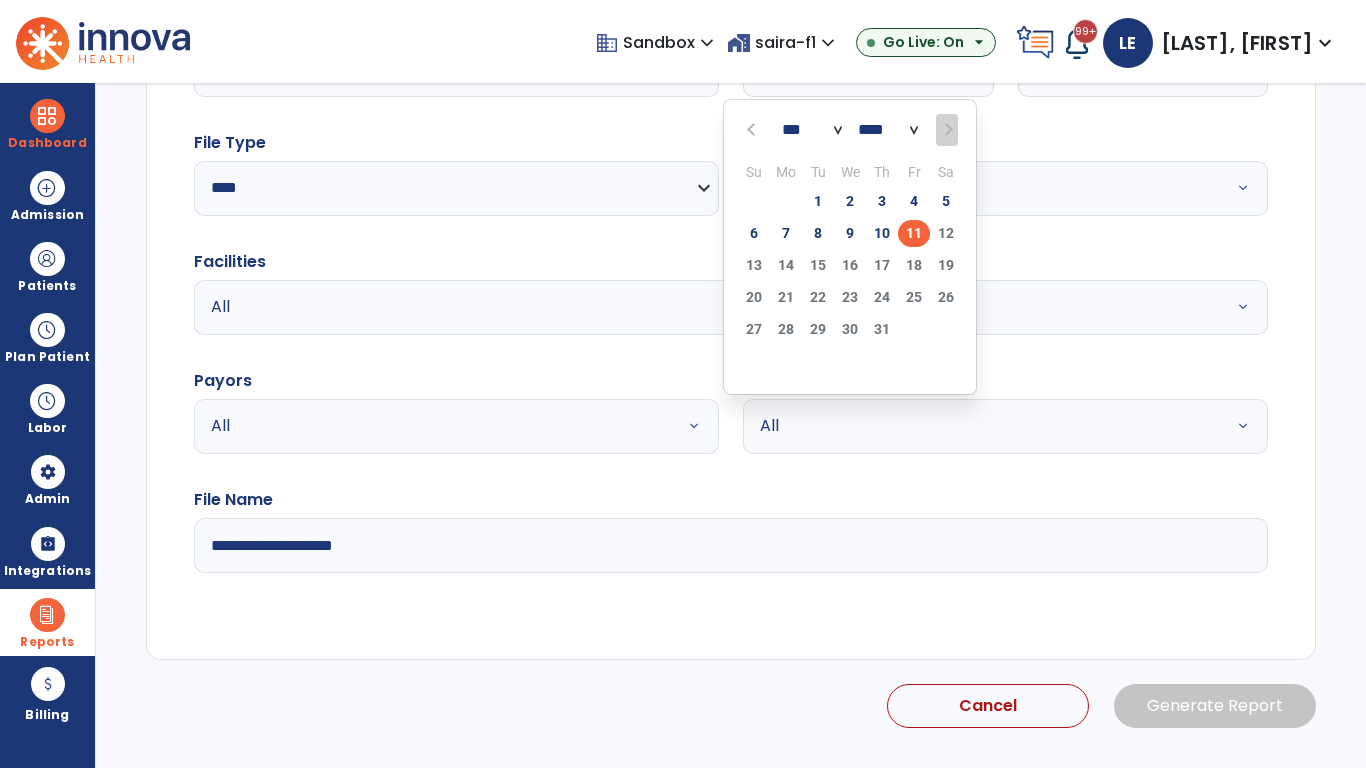scroll, scrollTop: 192, scrollLeft: 0, axis: vertical 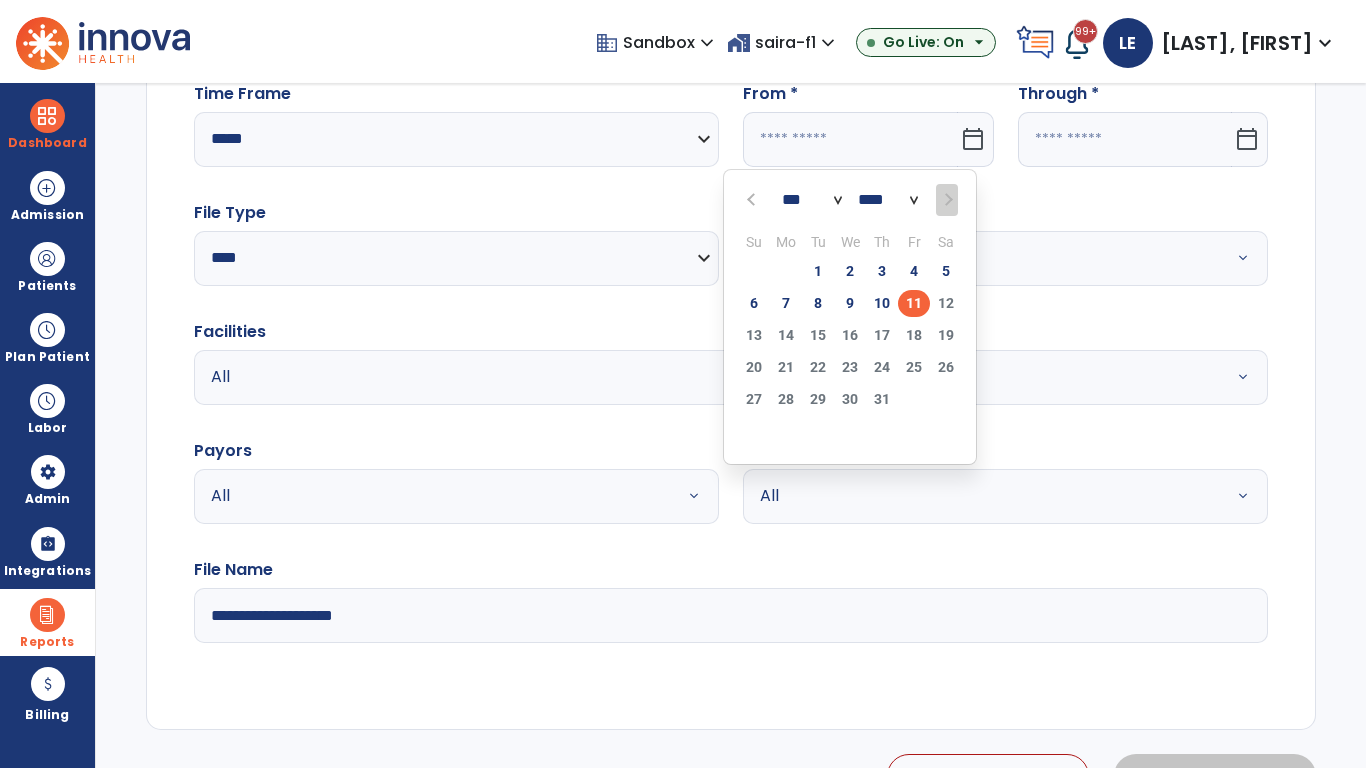 select on "****" 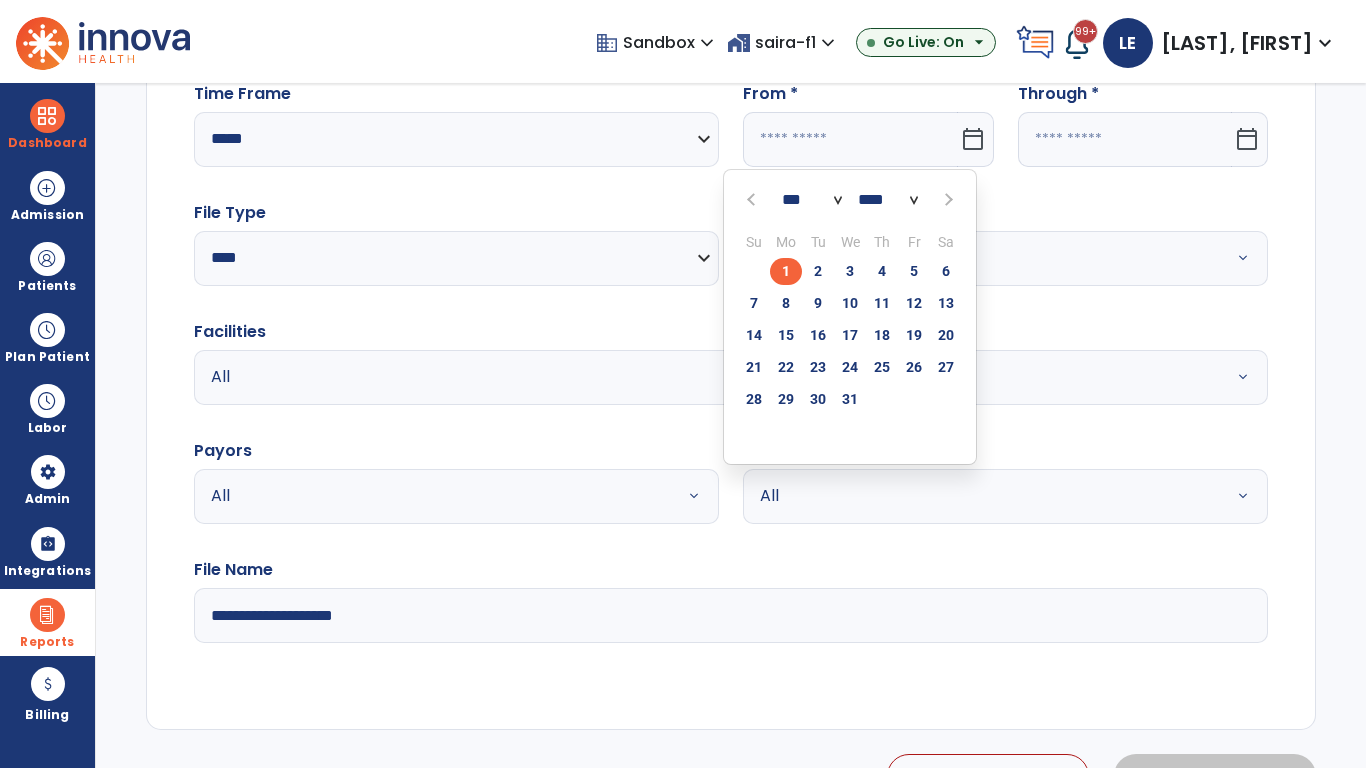 select on "**" 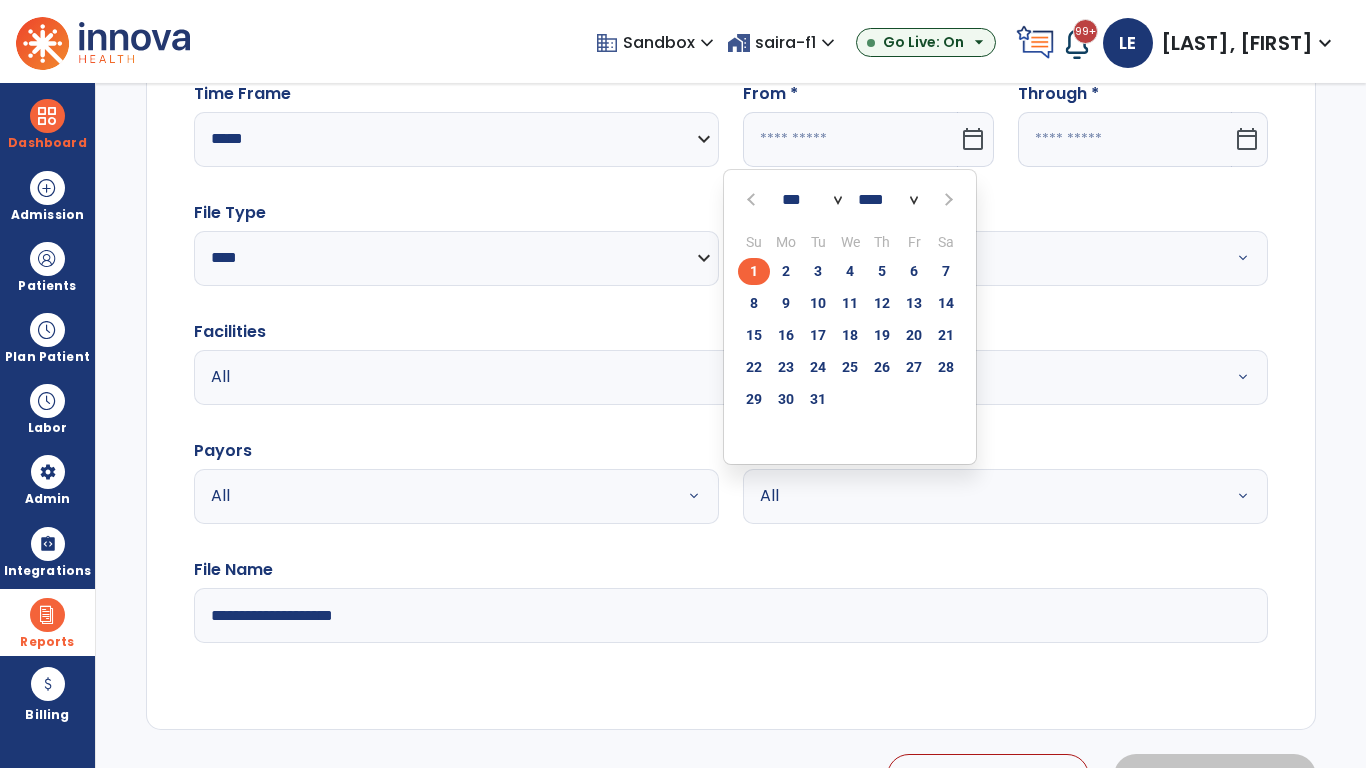 click on "1" 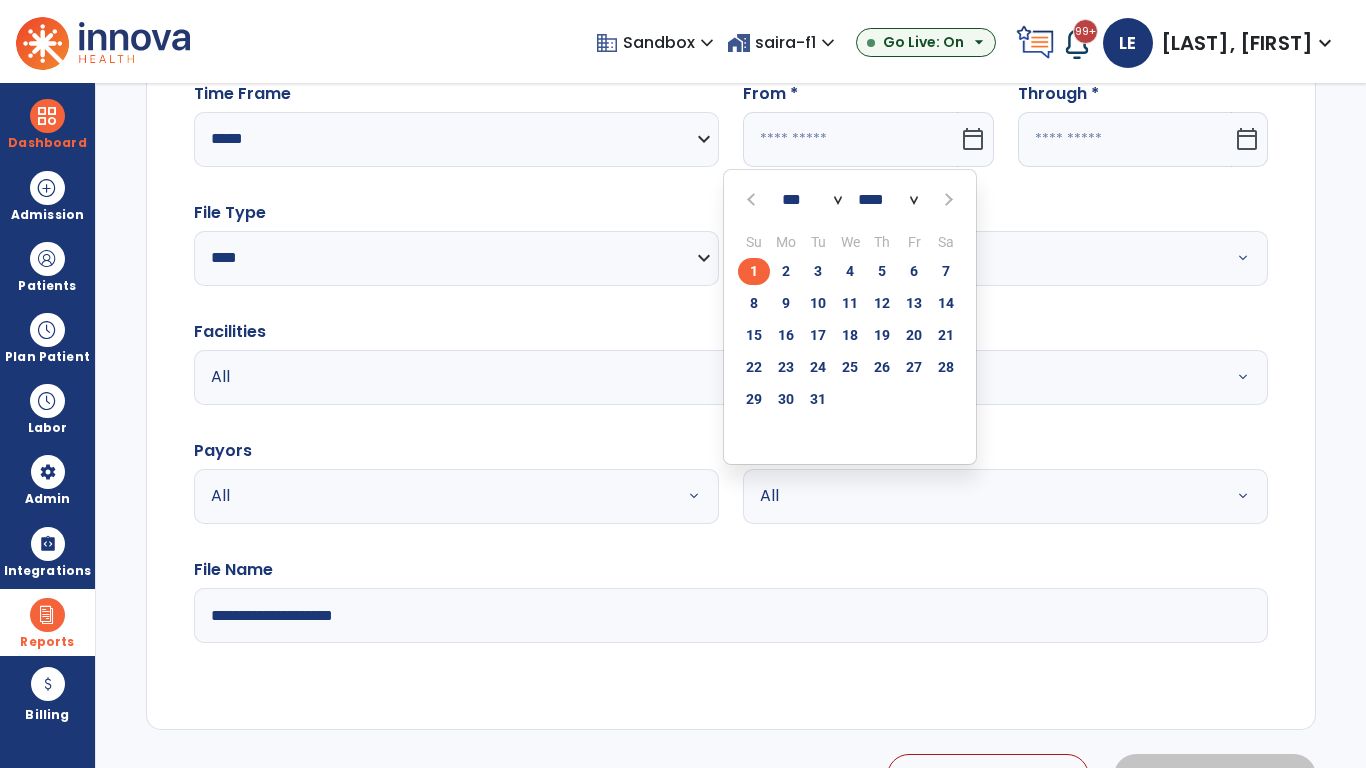 type on "**********" 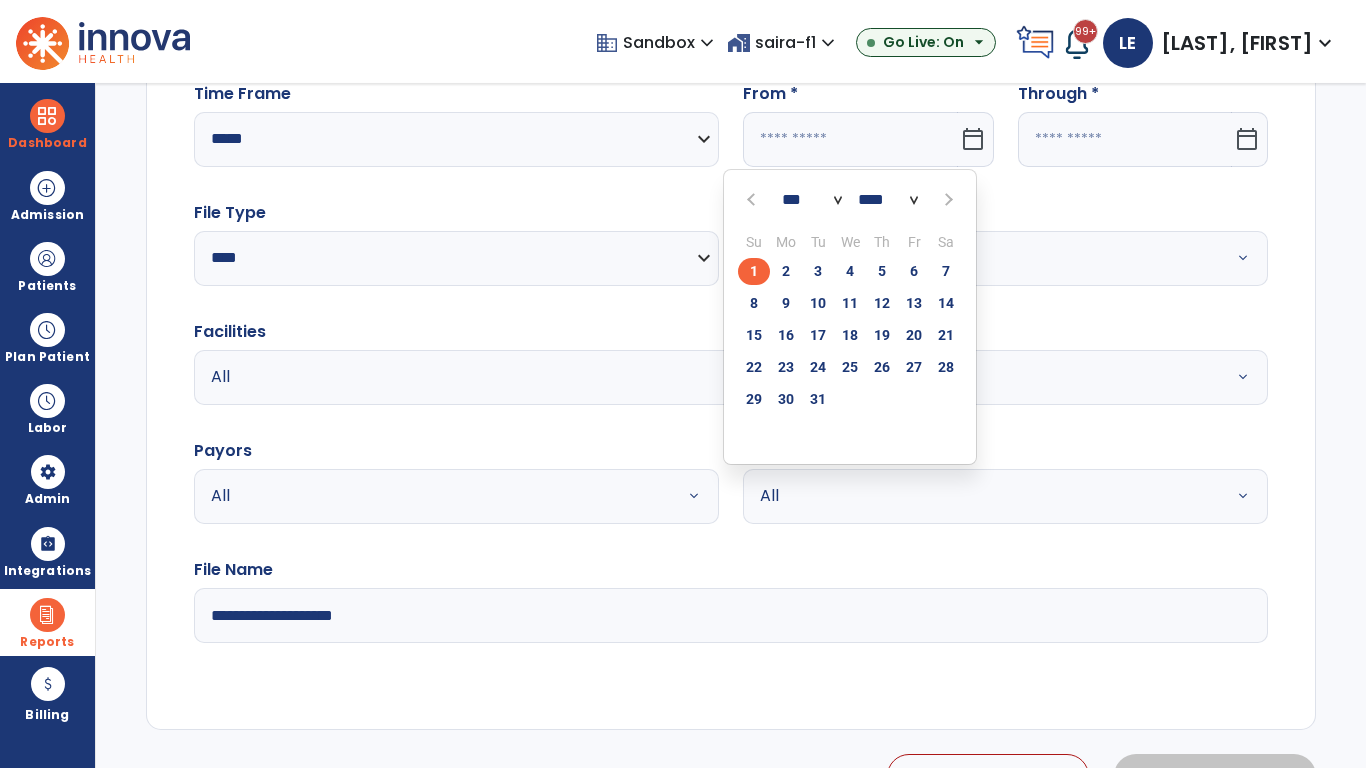 type on "*********" 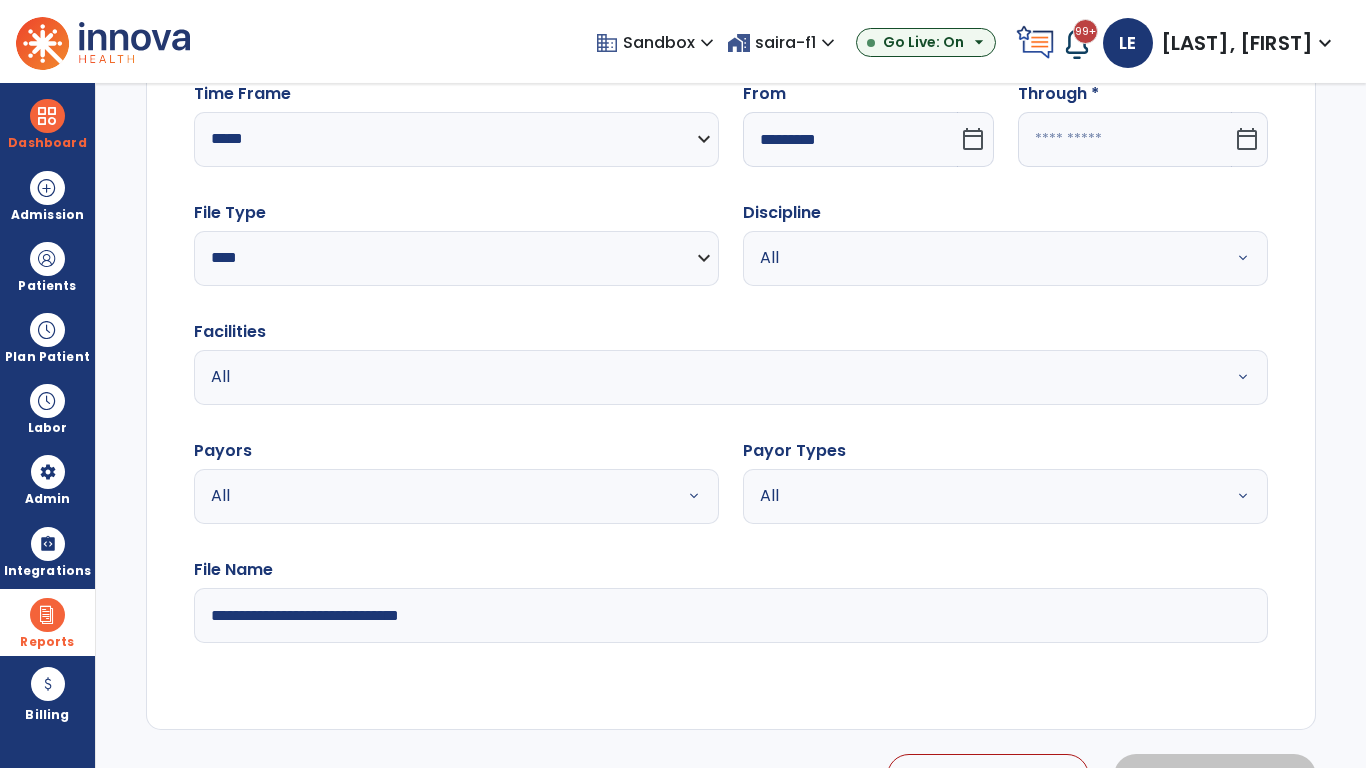 click 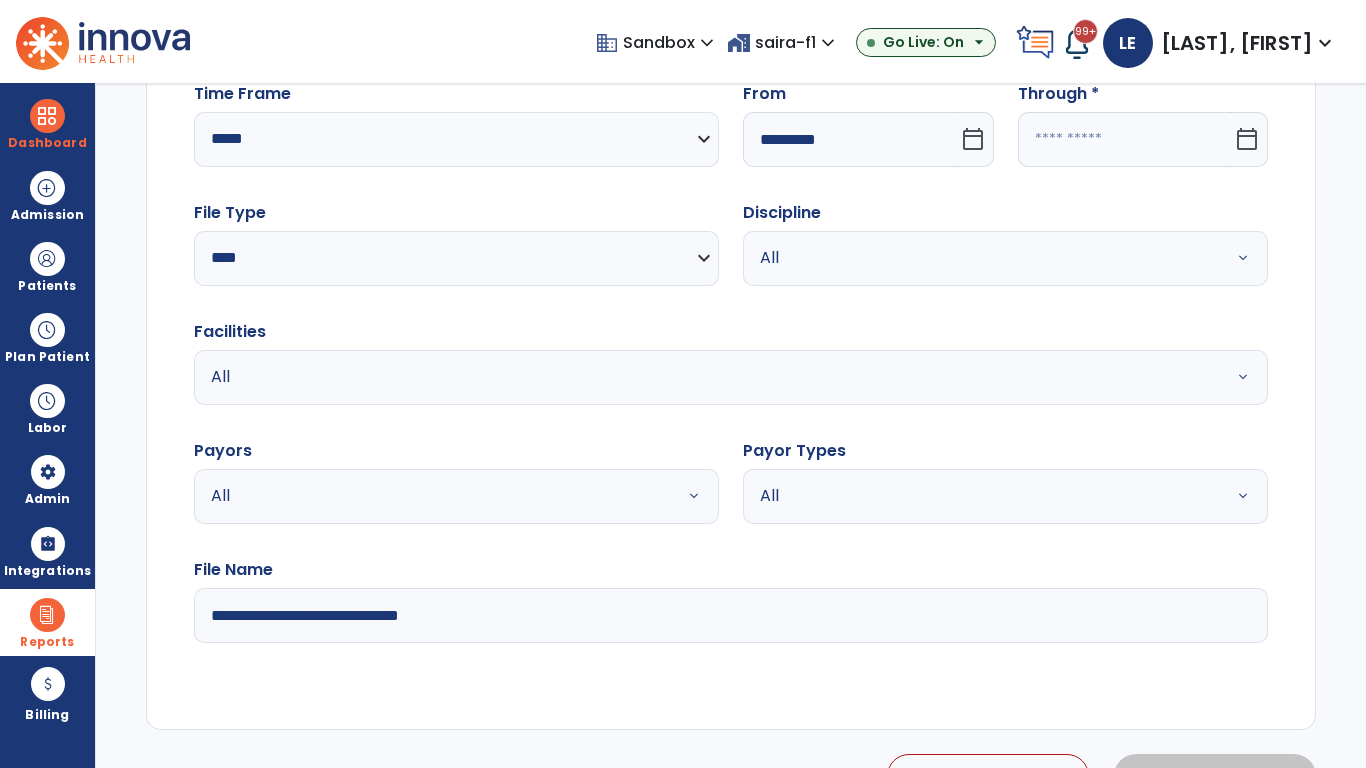 select on "*" 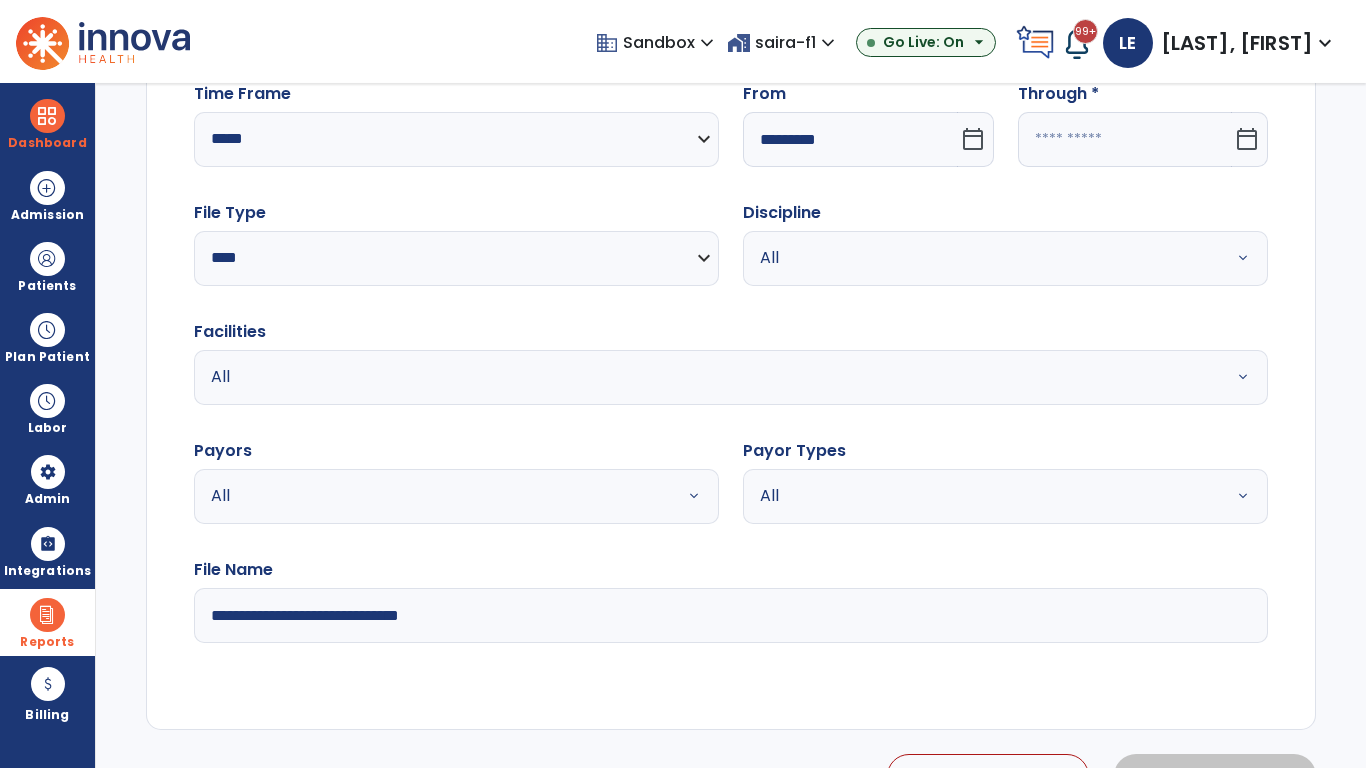 select on "****" 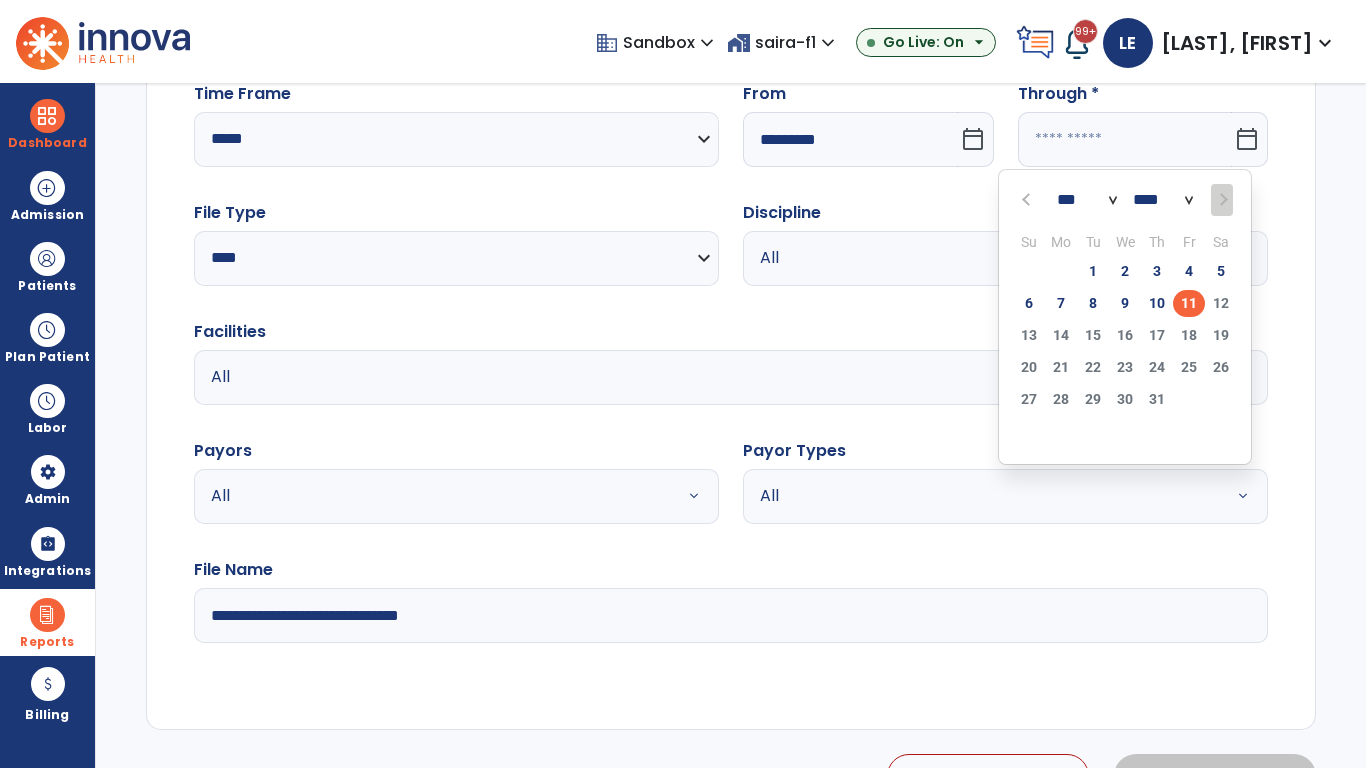 select on "*" 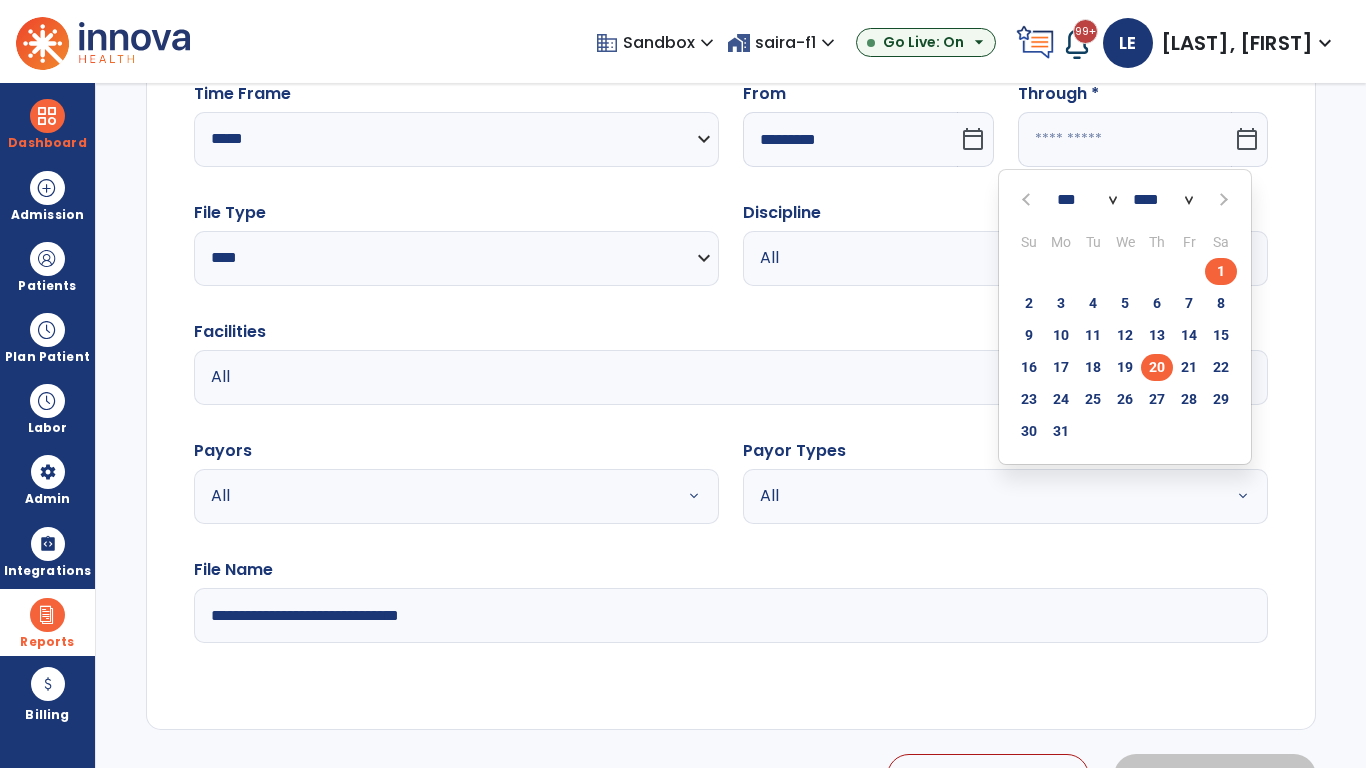 click on "20" 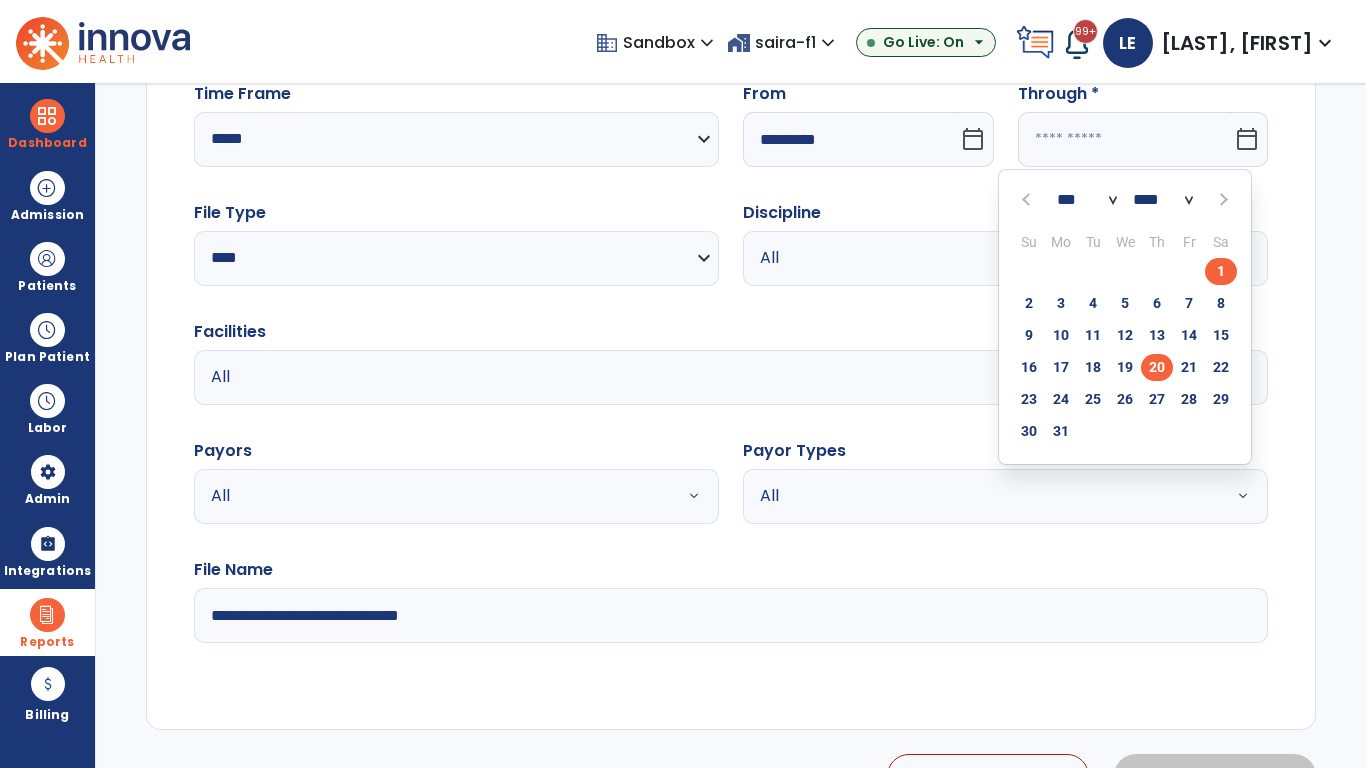 type on "**********" 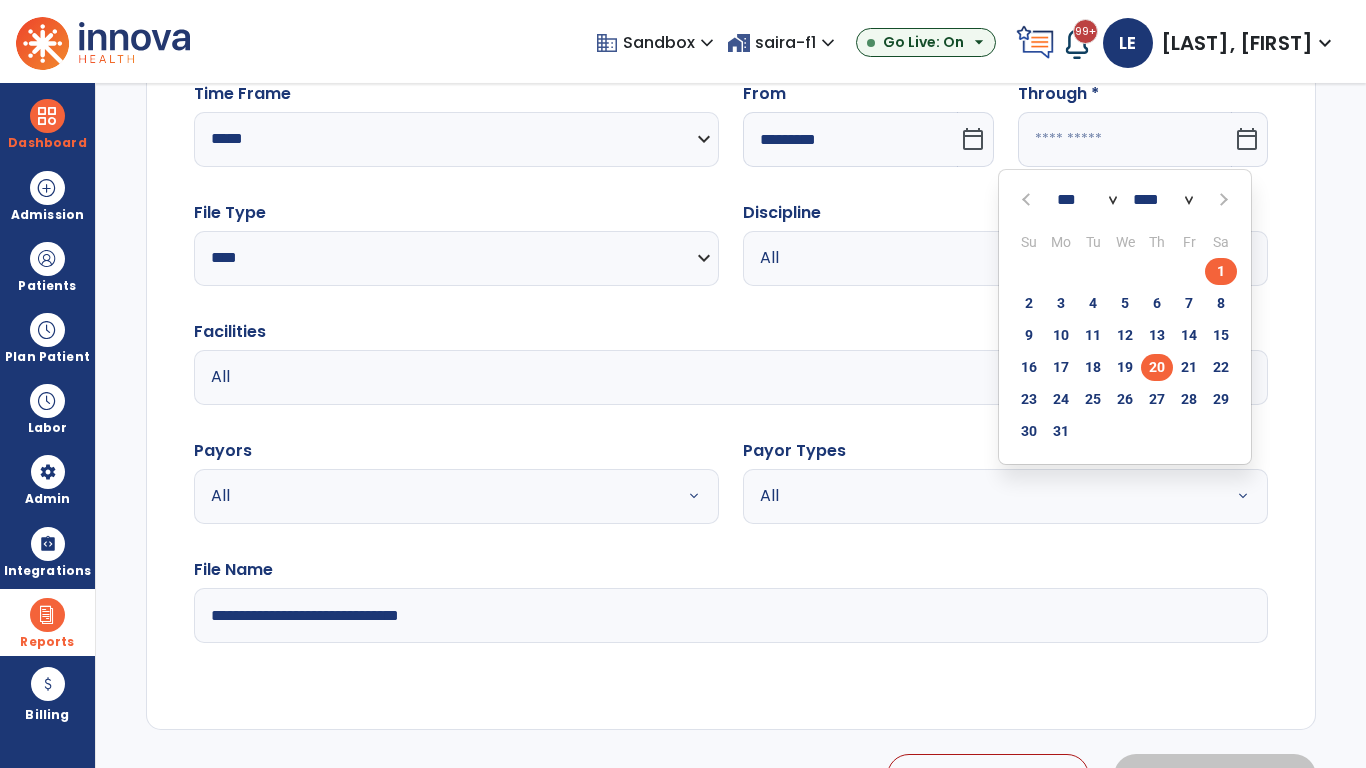 type on "*********" 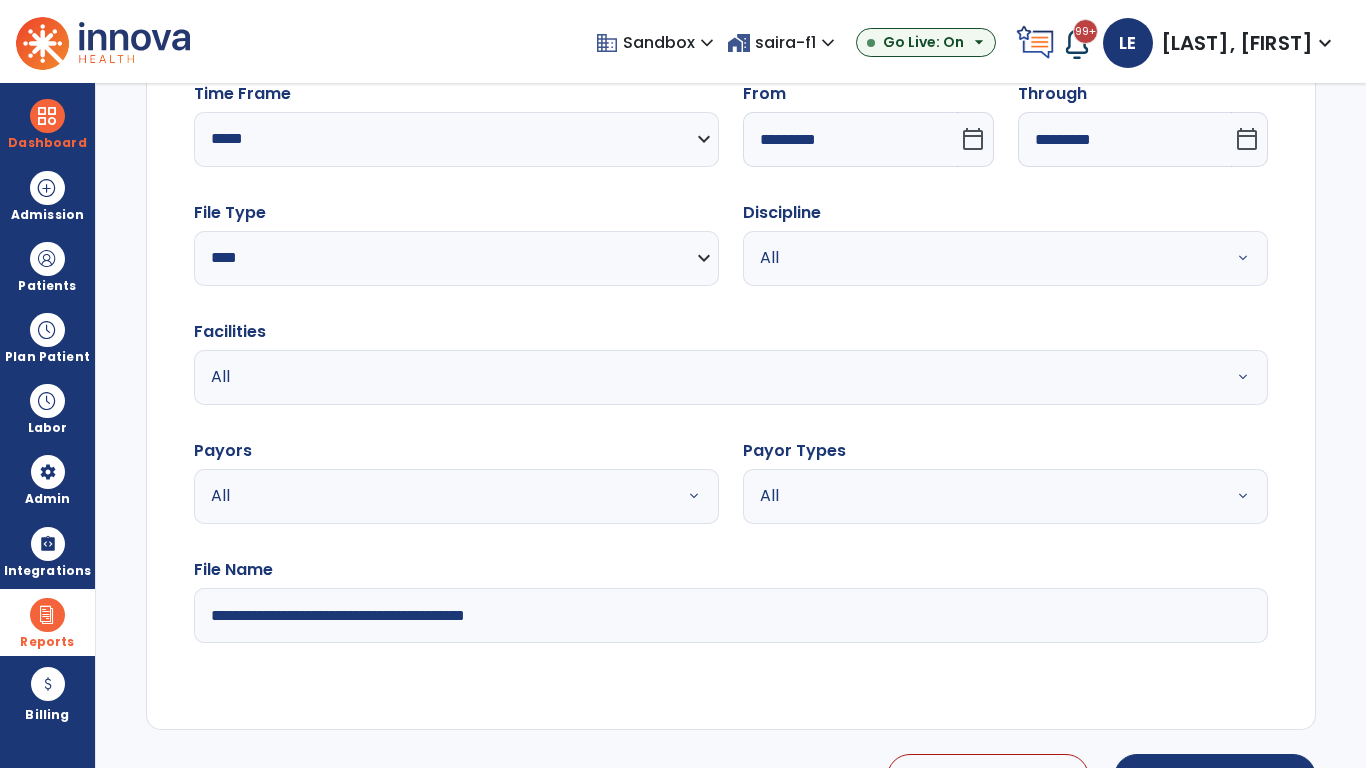 click on "All" at bounding box center [981, 258] 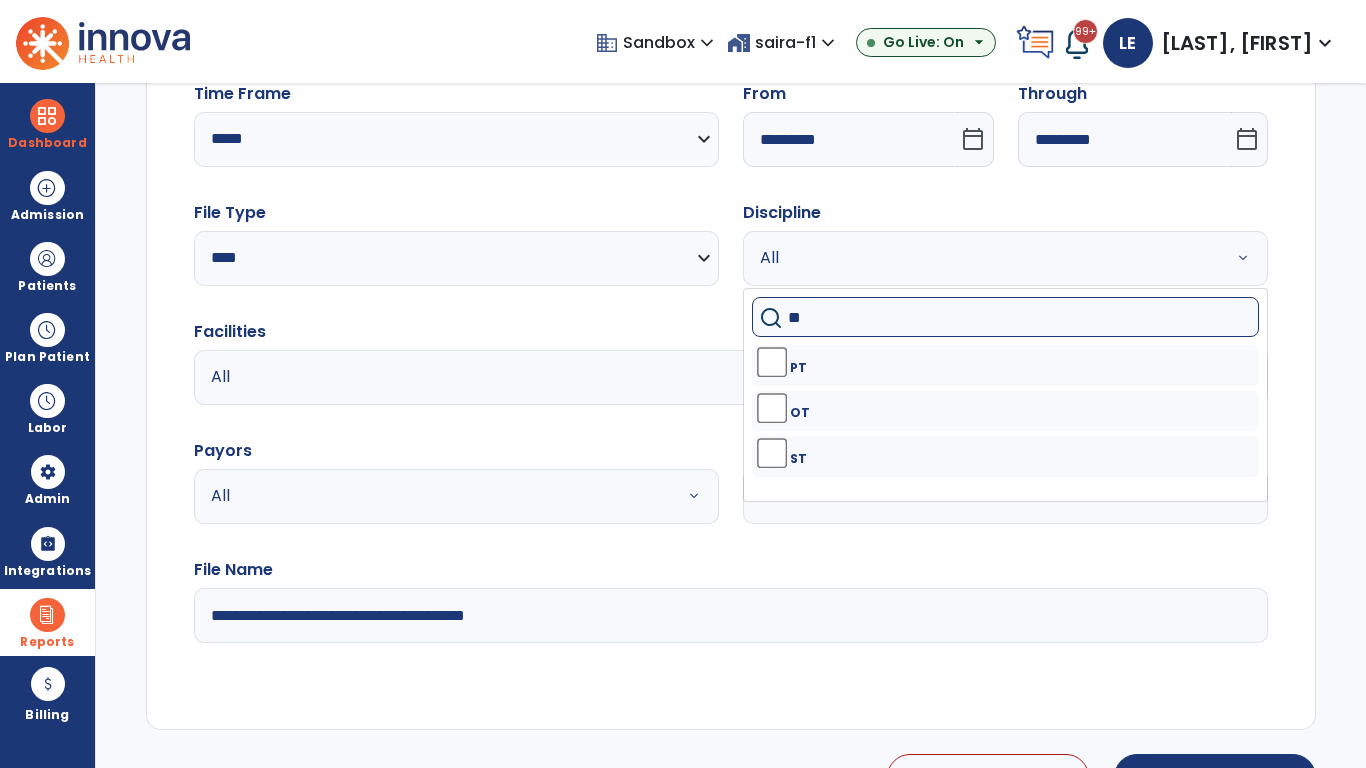 type on "**" 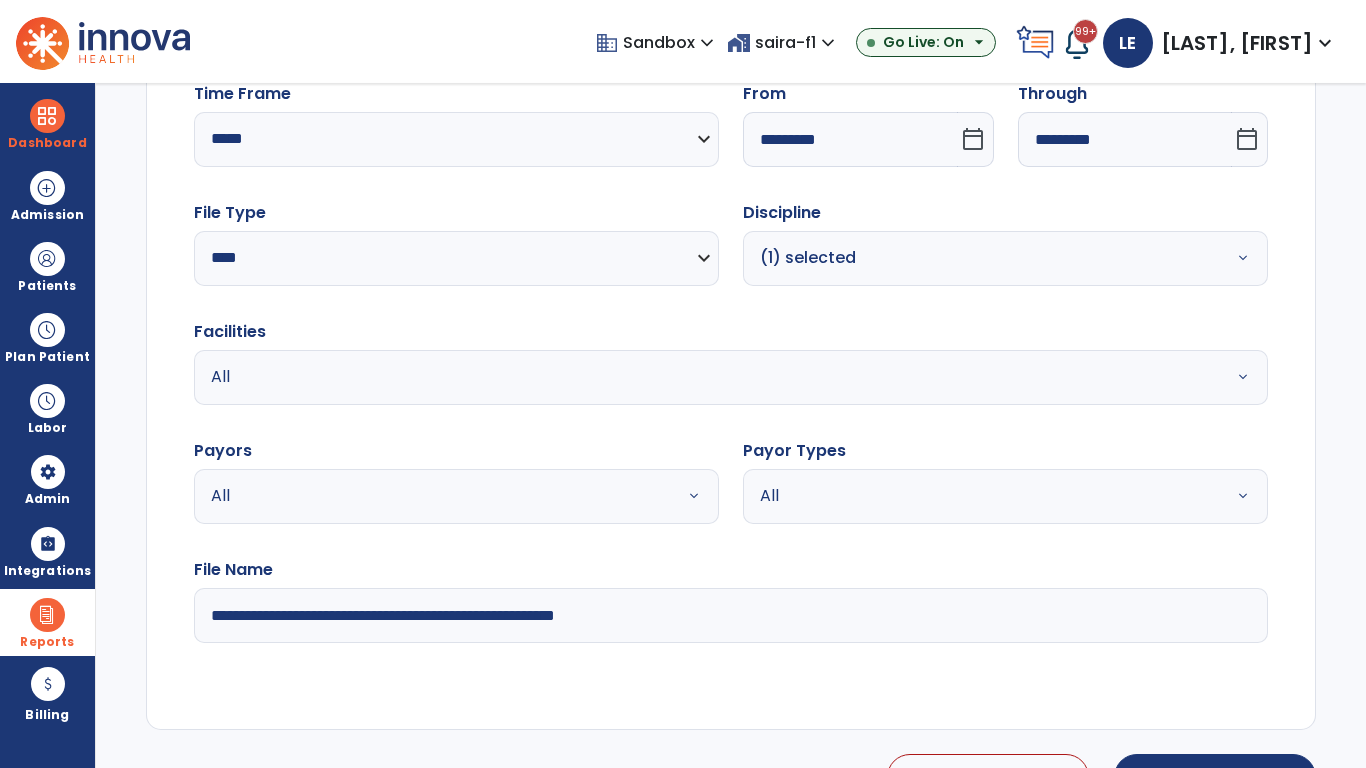 type on "**********" 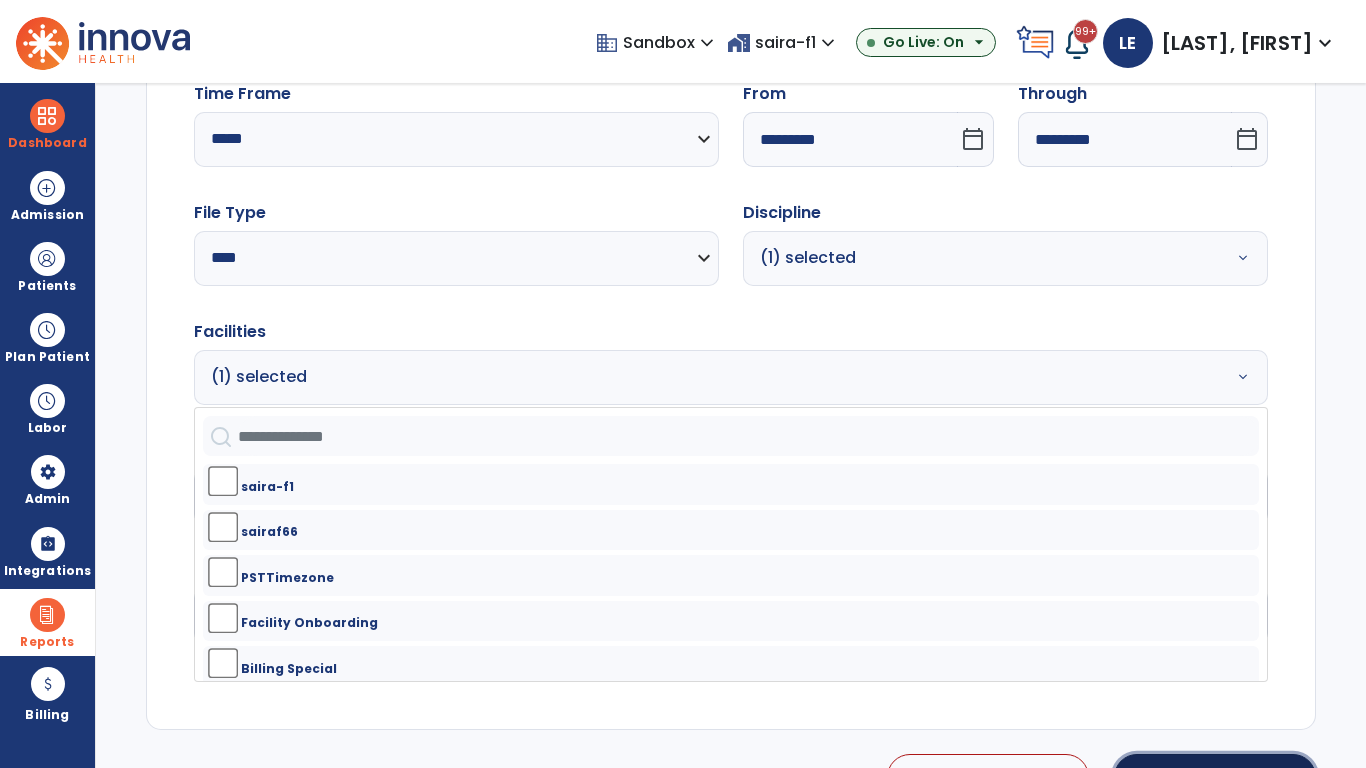 click on "Generate Report" 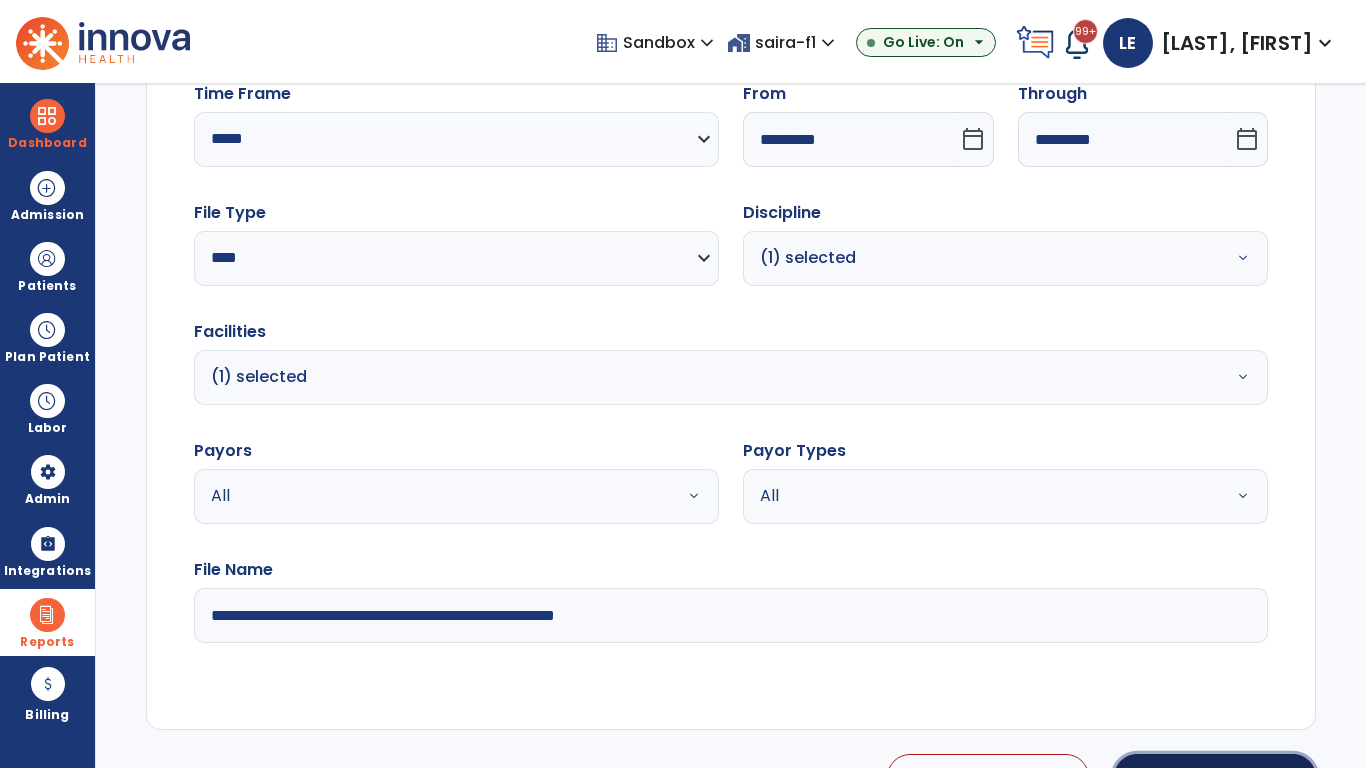 scroll, scrollTop: 224, scrollLeft: 0, axis: vertical 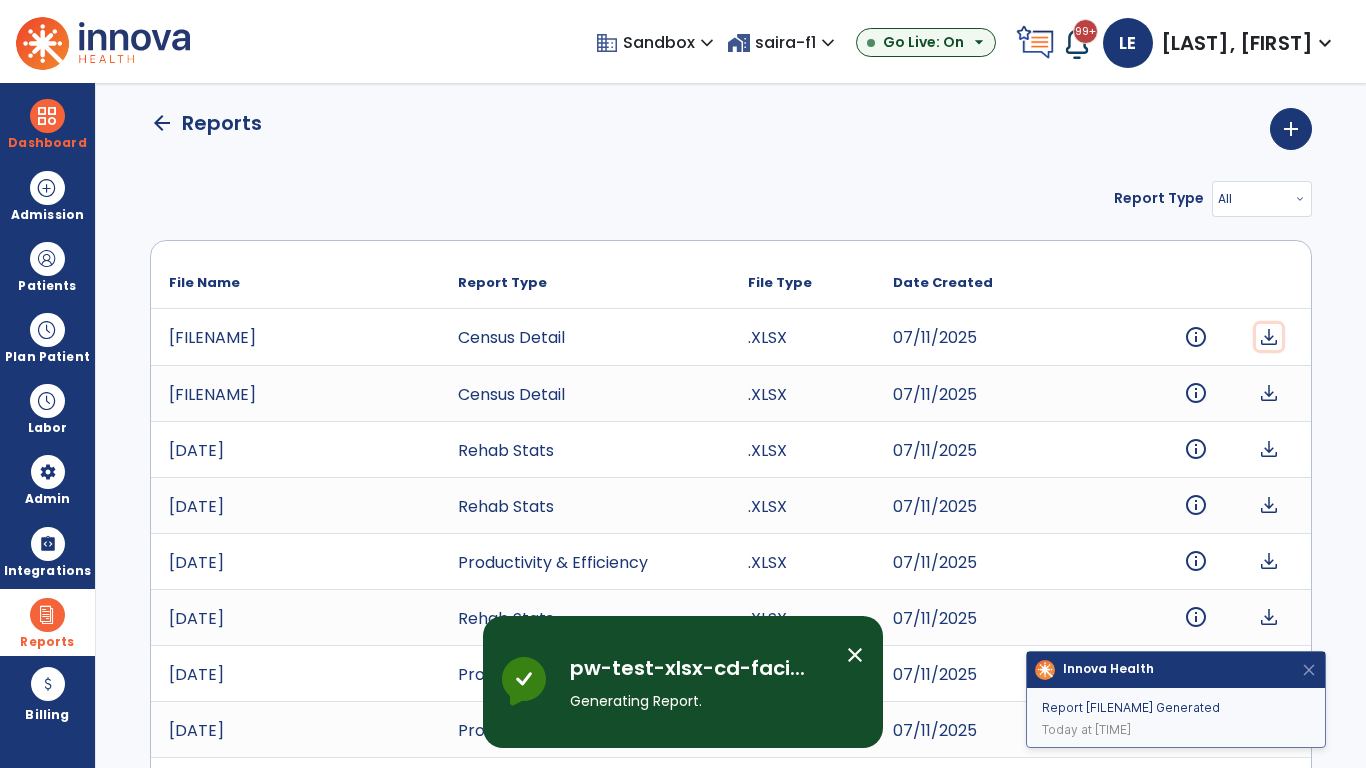 click on "download" 